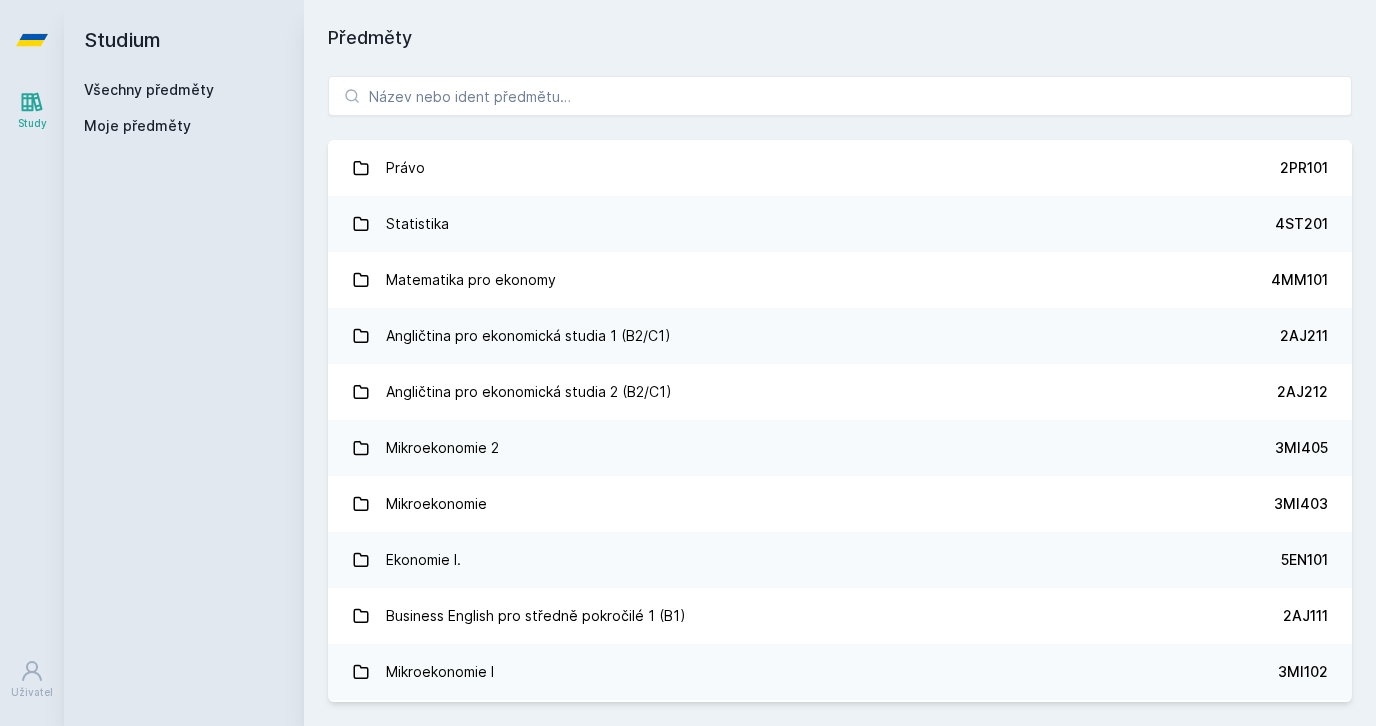 scroll, scrollTop: 0, scrollLeft: 0, axis: both 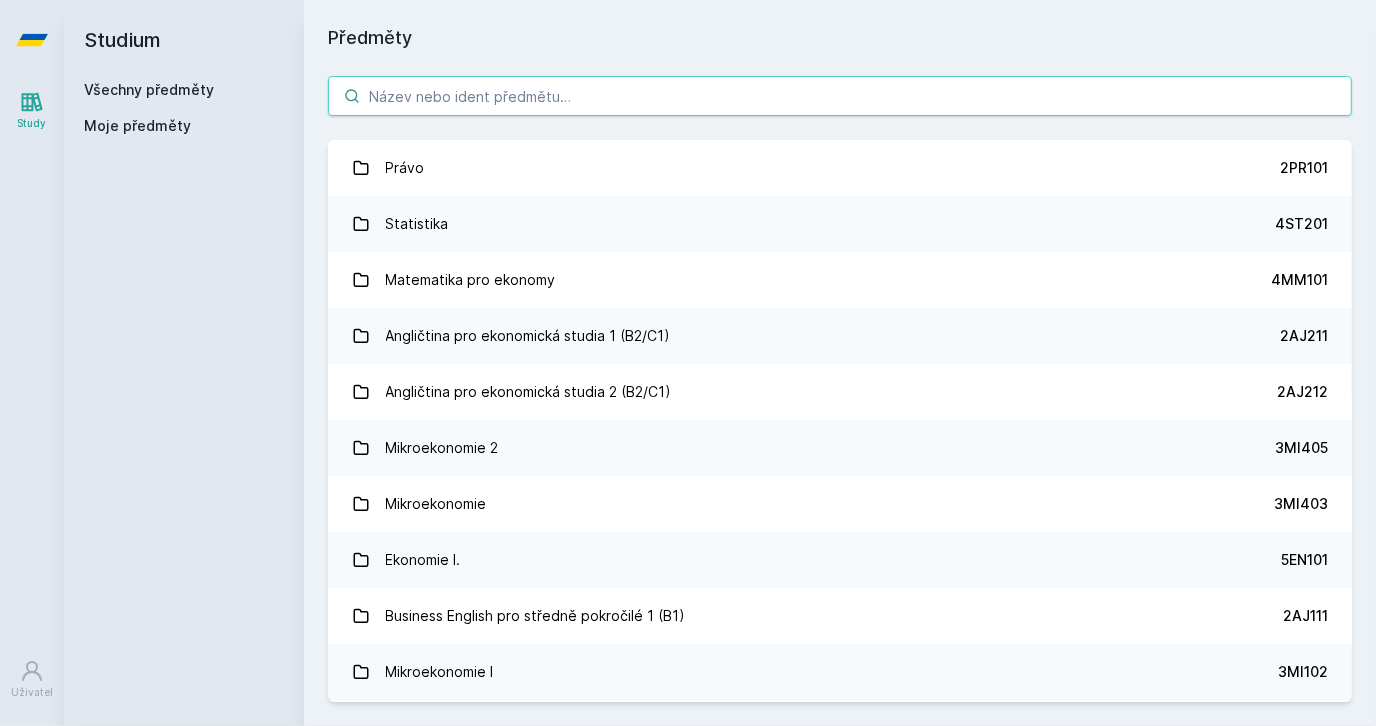 click at bounding box center (840, 96) 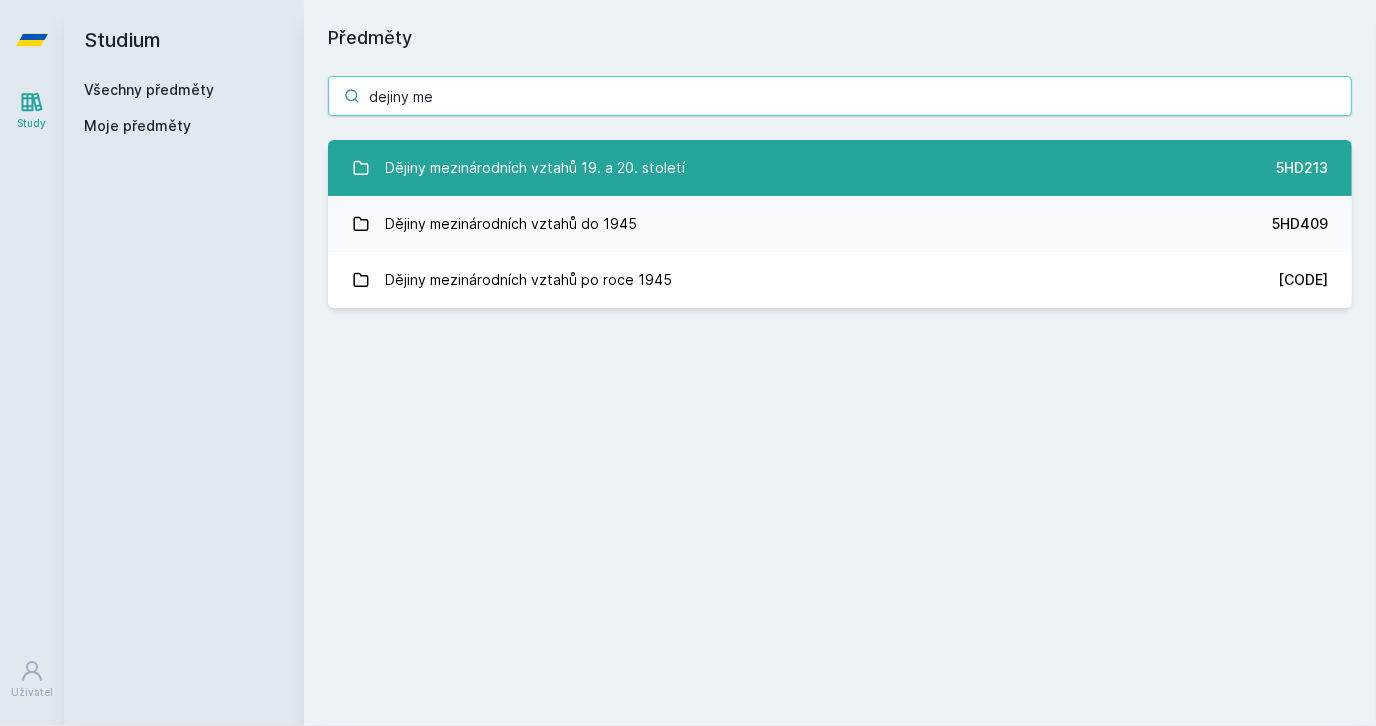 type on "dejiny me" 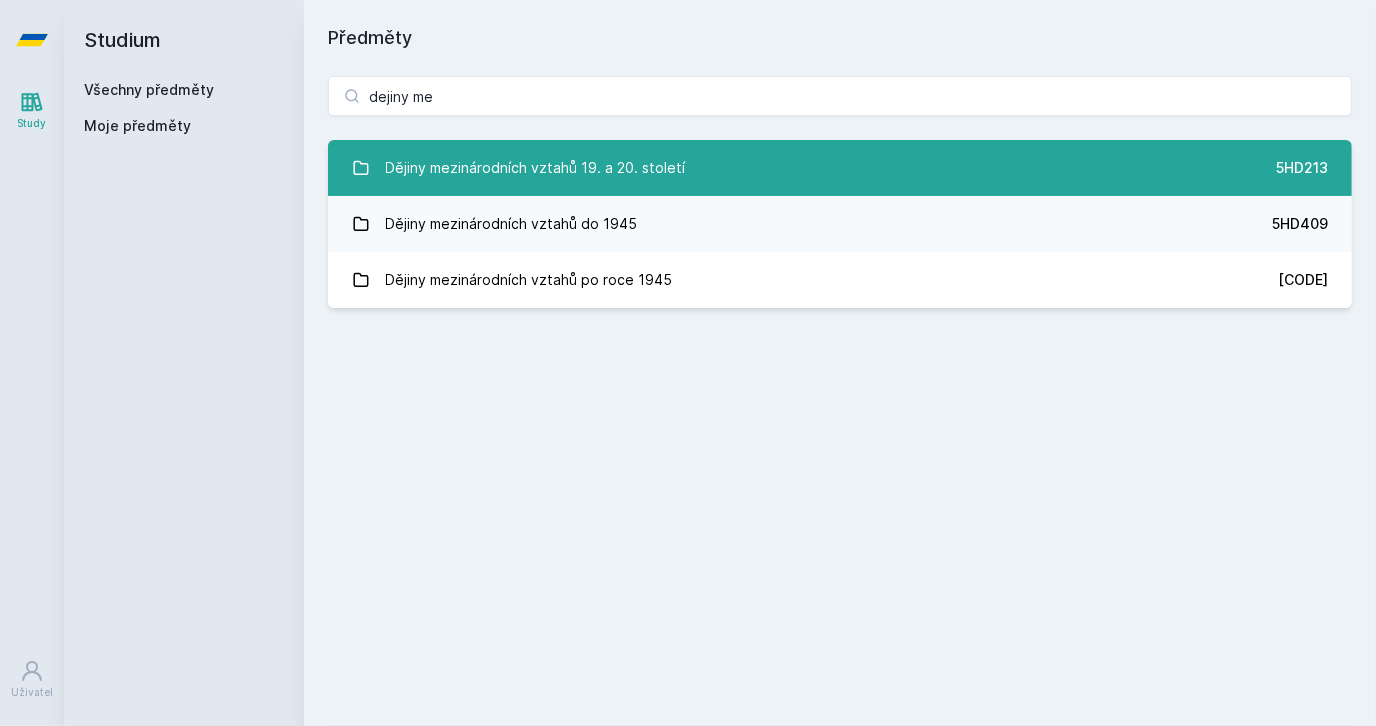 click on "Dějiny mezinárodních vztahů 19. a 20. století" at bounding box center (536, 168) 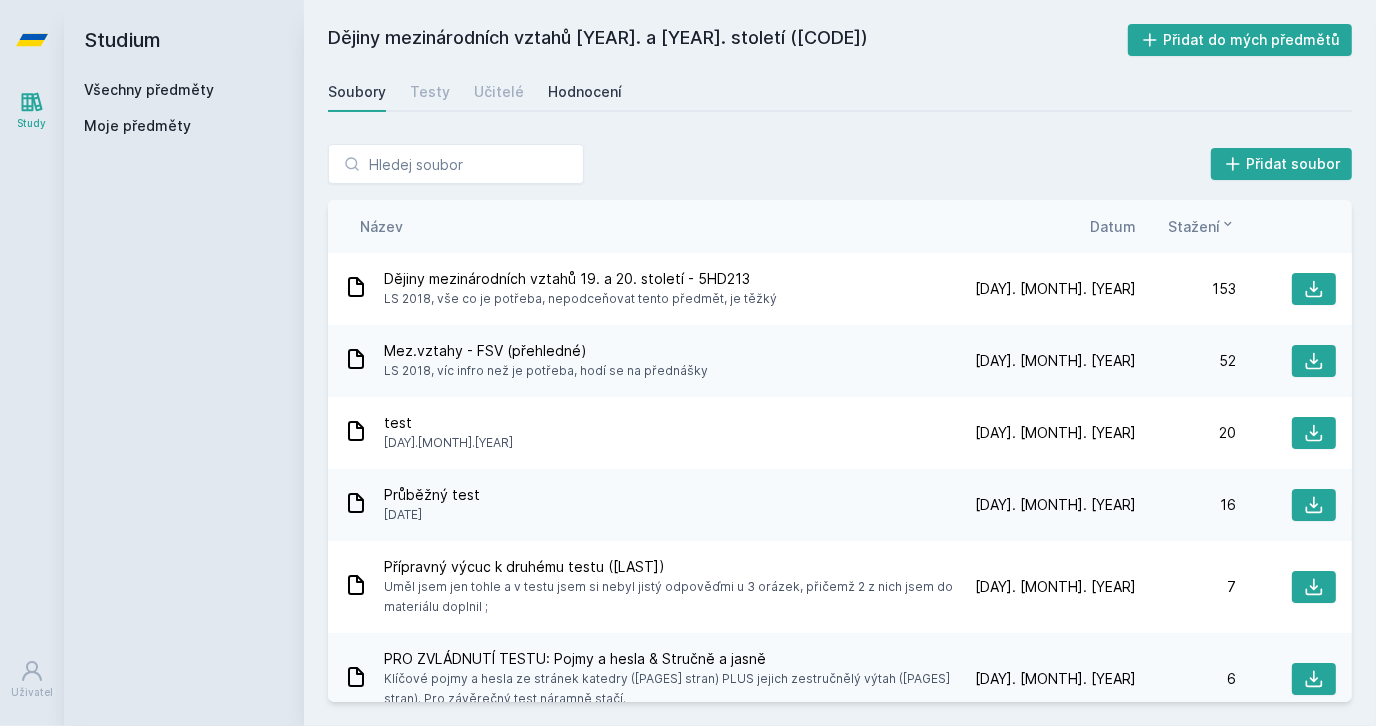 click on "Hodnocení" at bounding box center [585, 92] 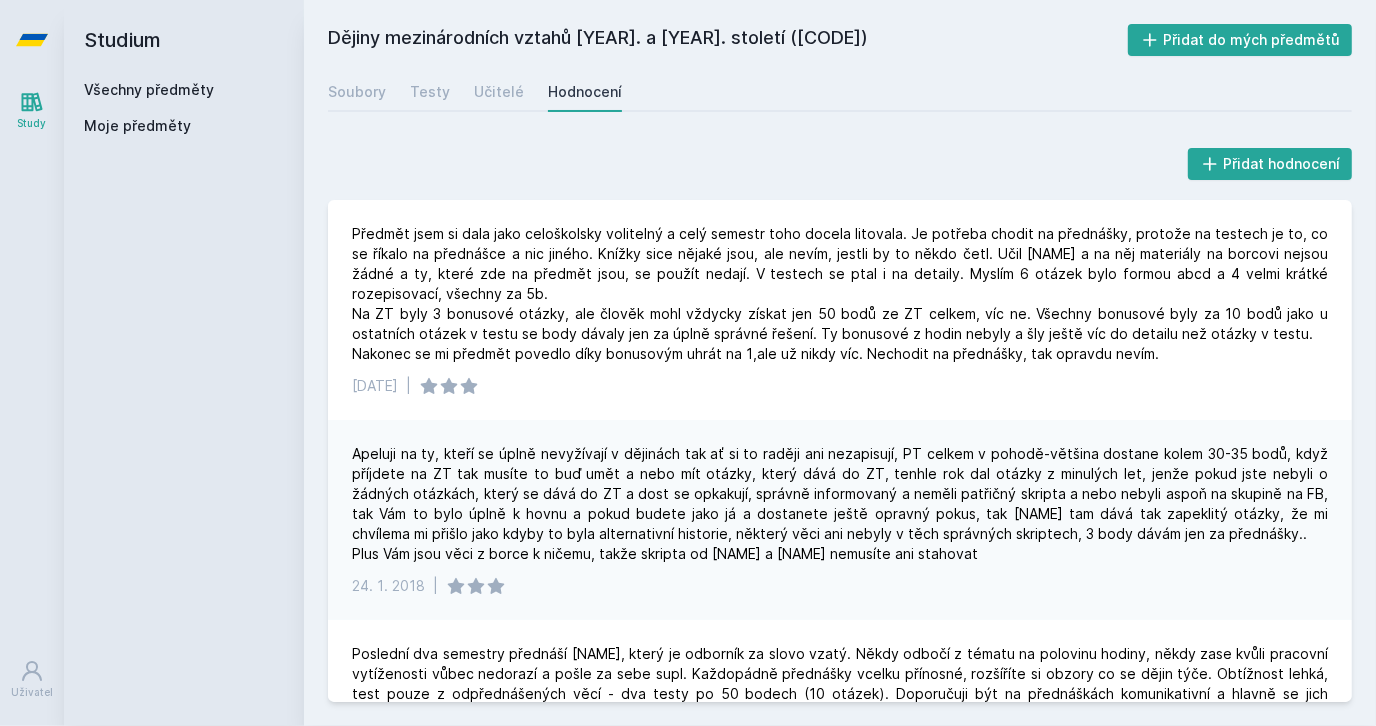 click on "Všechny předměty" at bounding box center (149, 89) 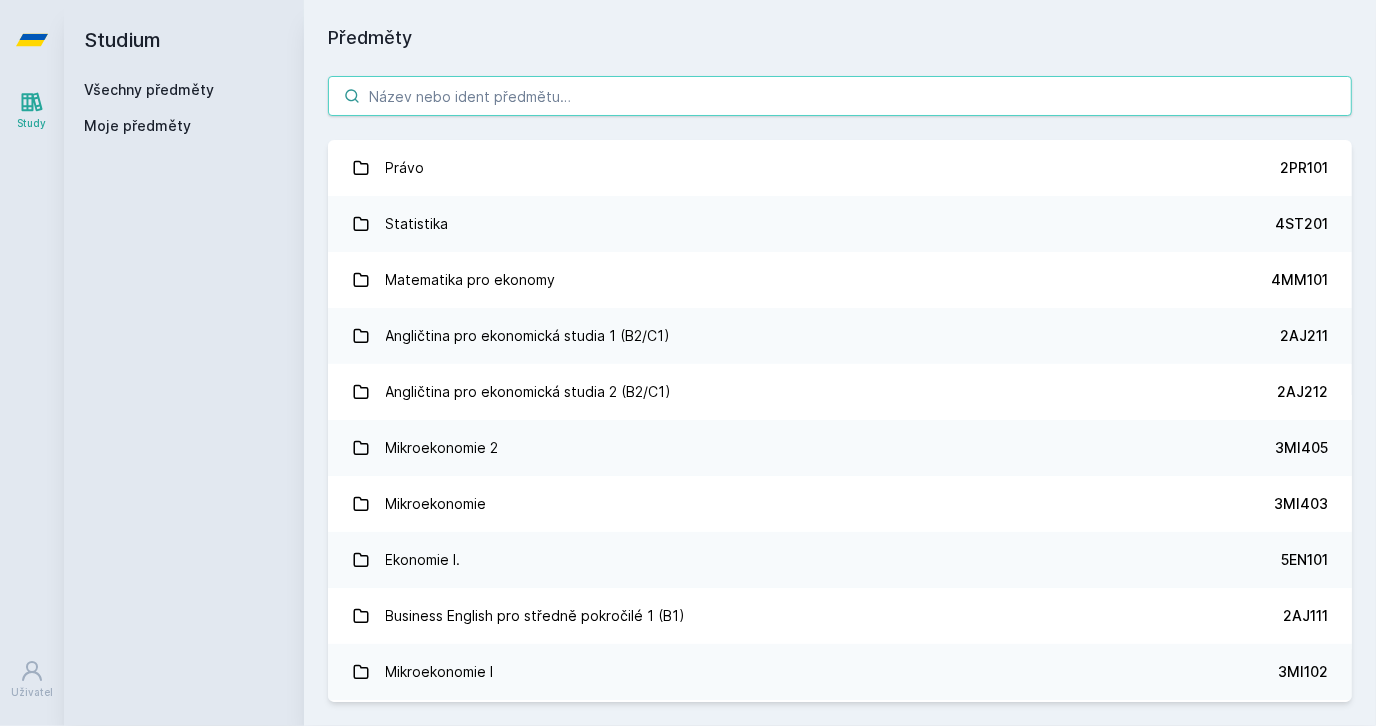 click at bounding box center [840, 96] 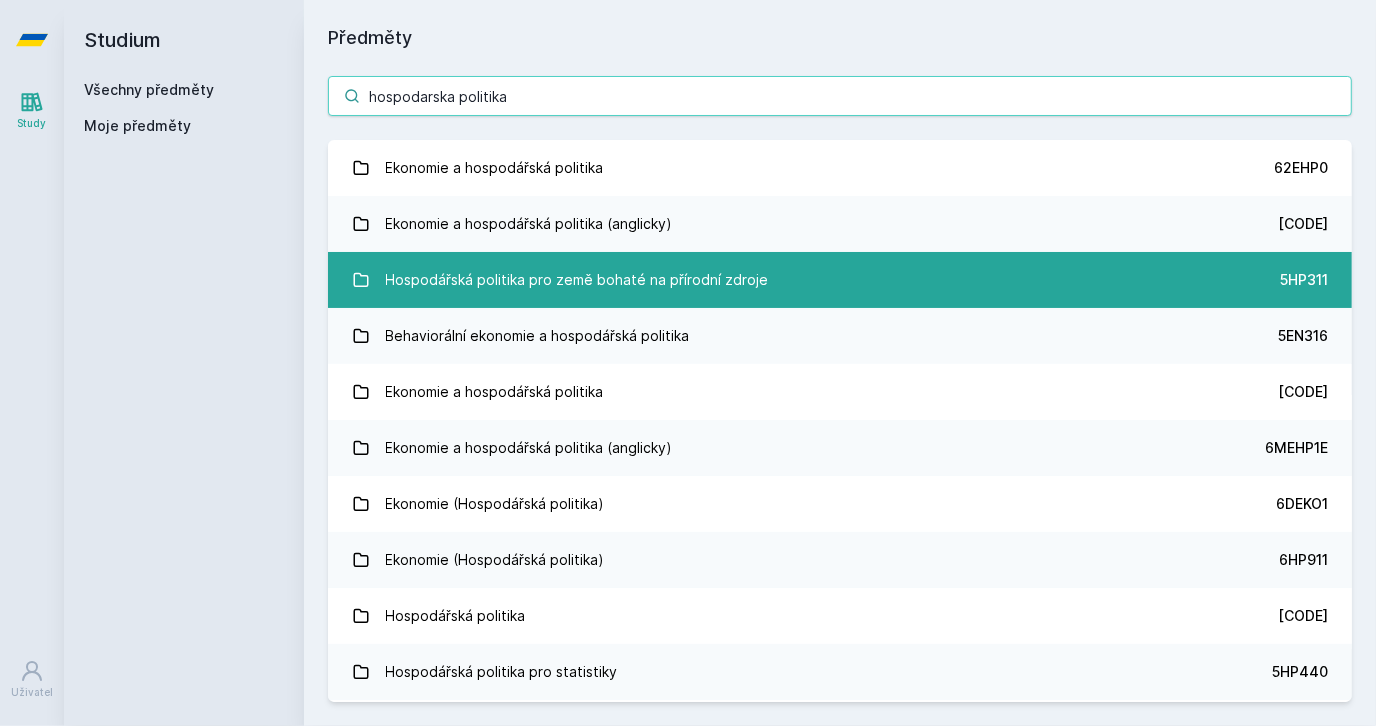 type on "hospodarska politika" 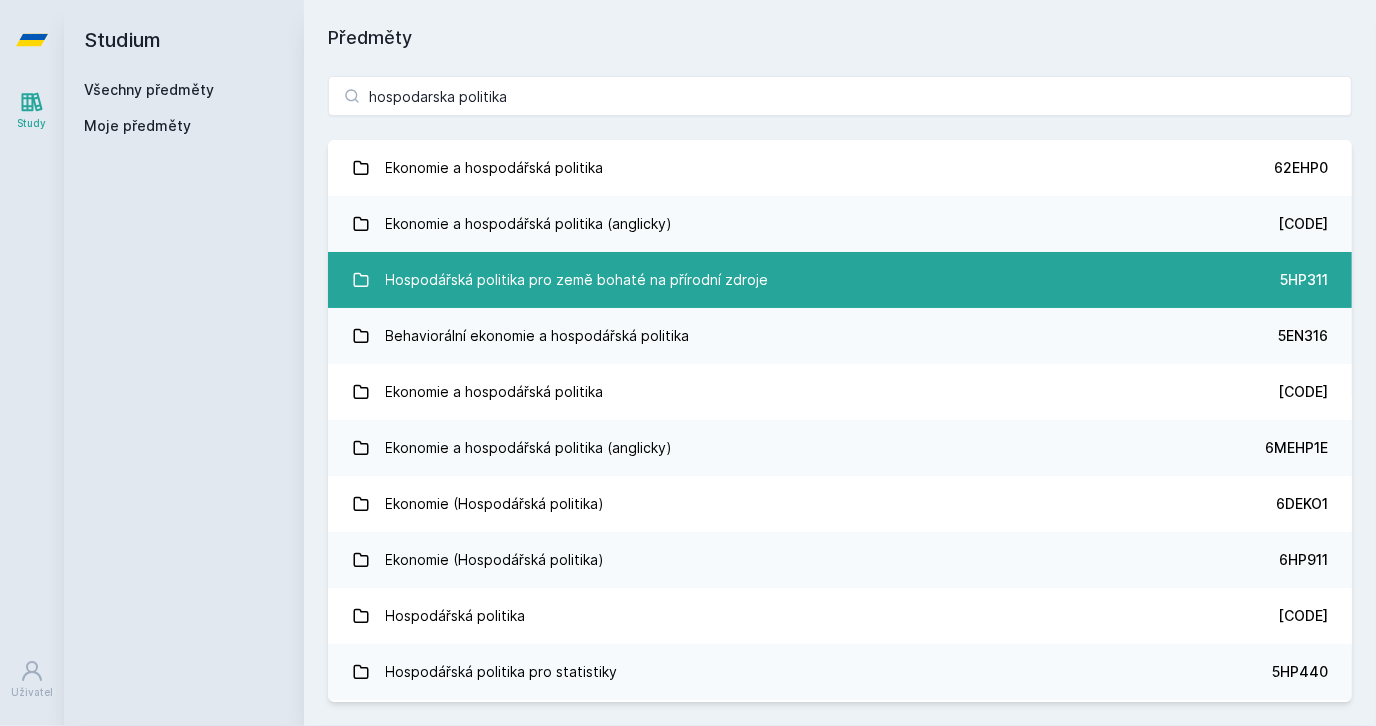 click on "Hospodářská politika pro země bohaté na přírodní zdroje" at bounding box center (577, 280) 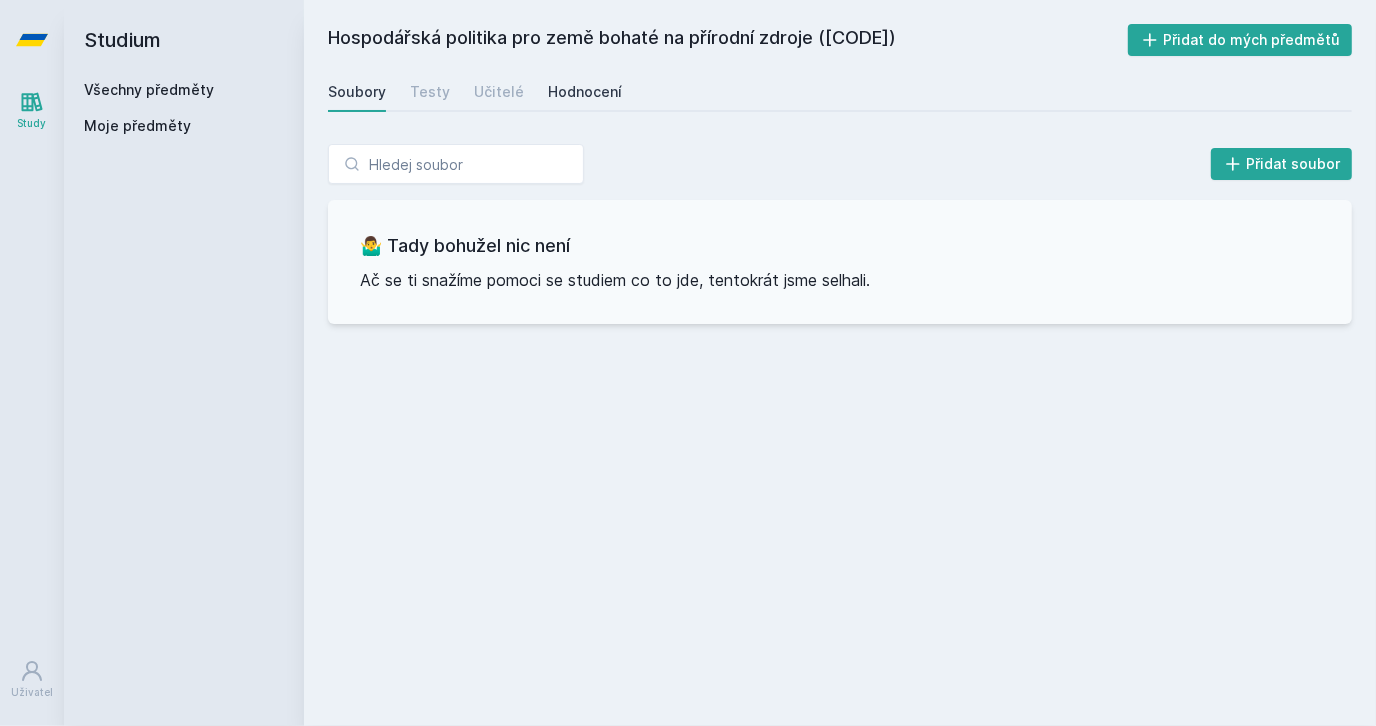 click on "Hodnocení" at bounding box center (585, 92) 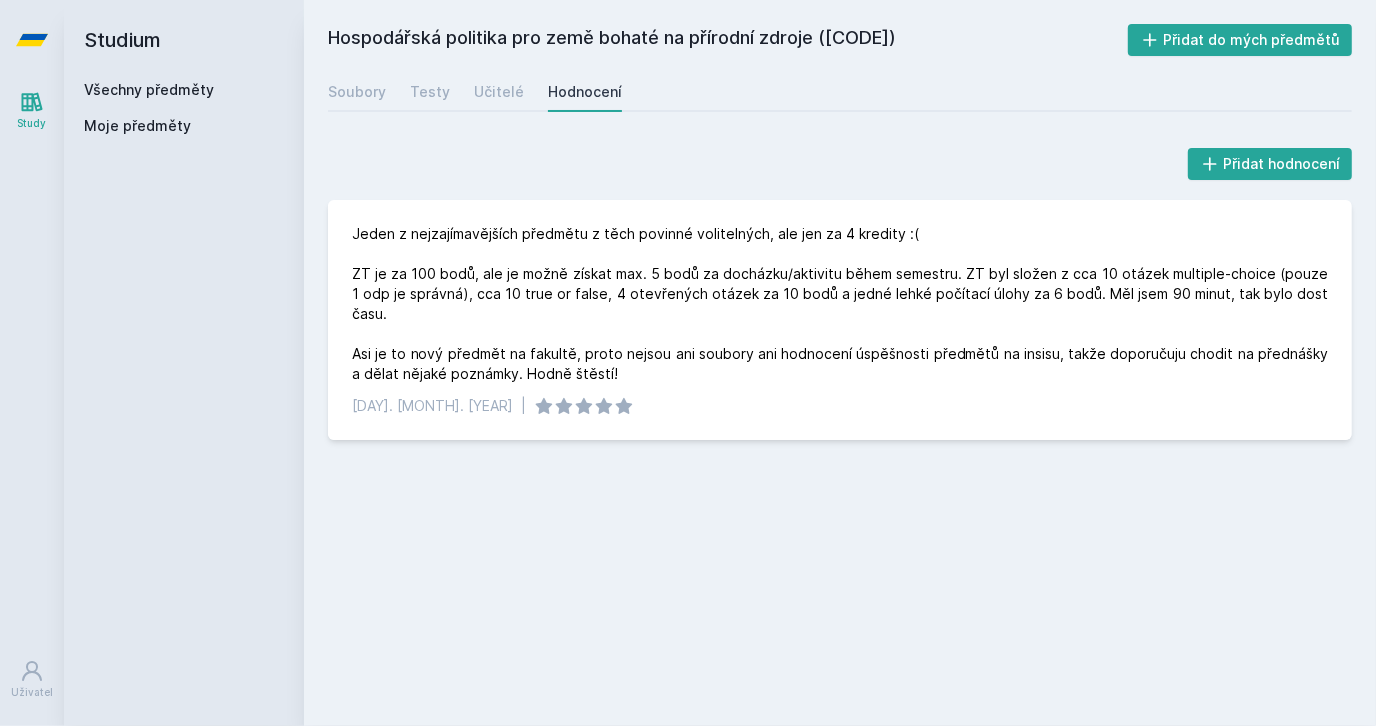 click on "Všechny předměty" at bounding box center (149, 89) 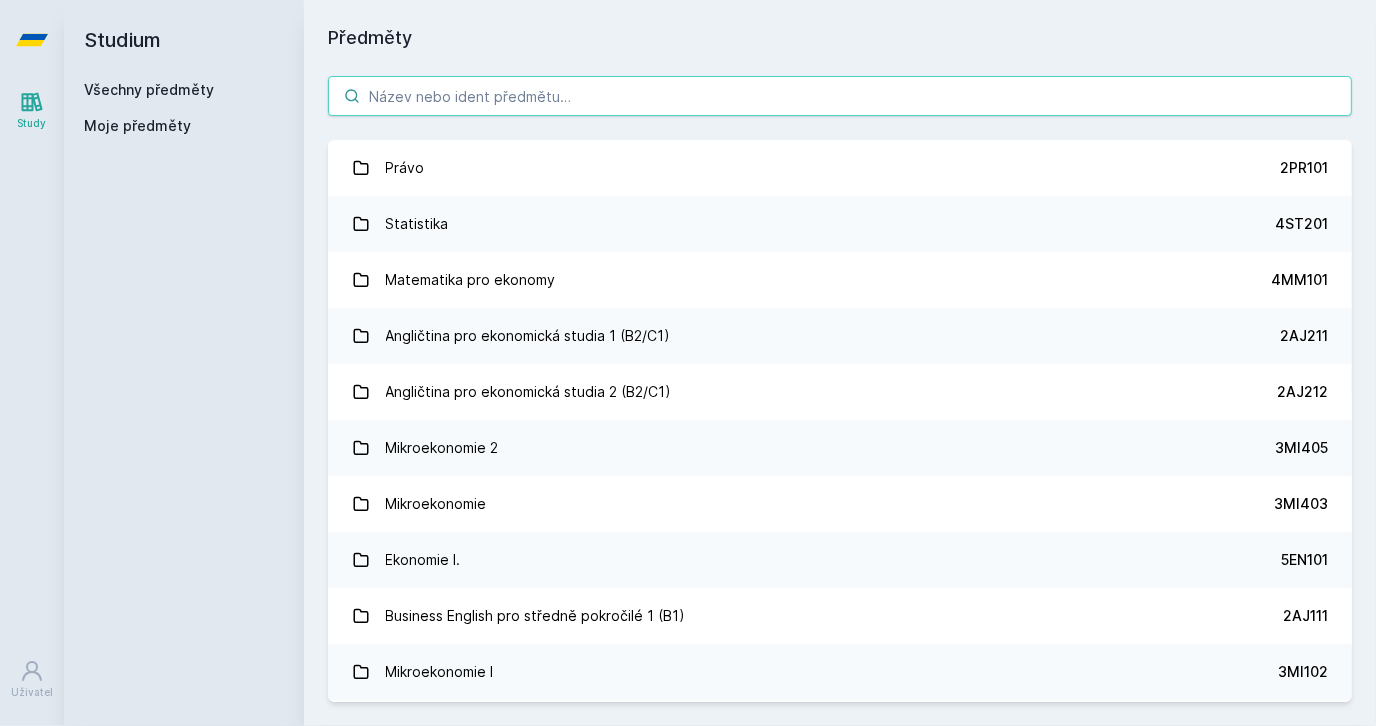 click at bounding box center (840, 96) 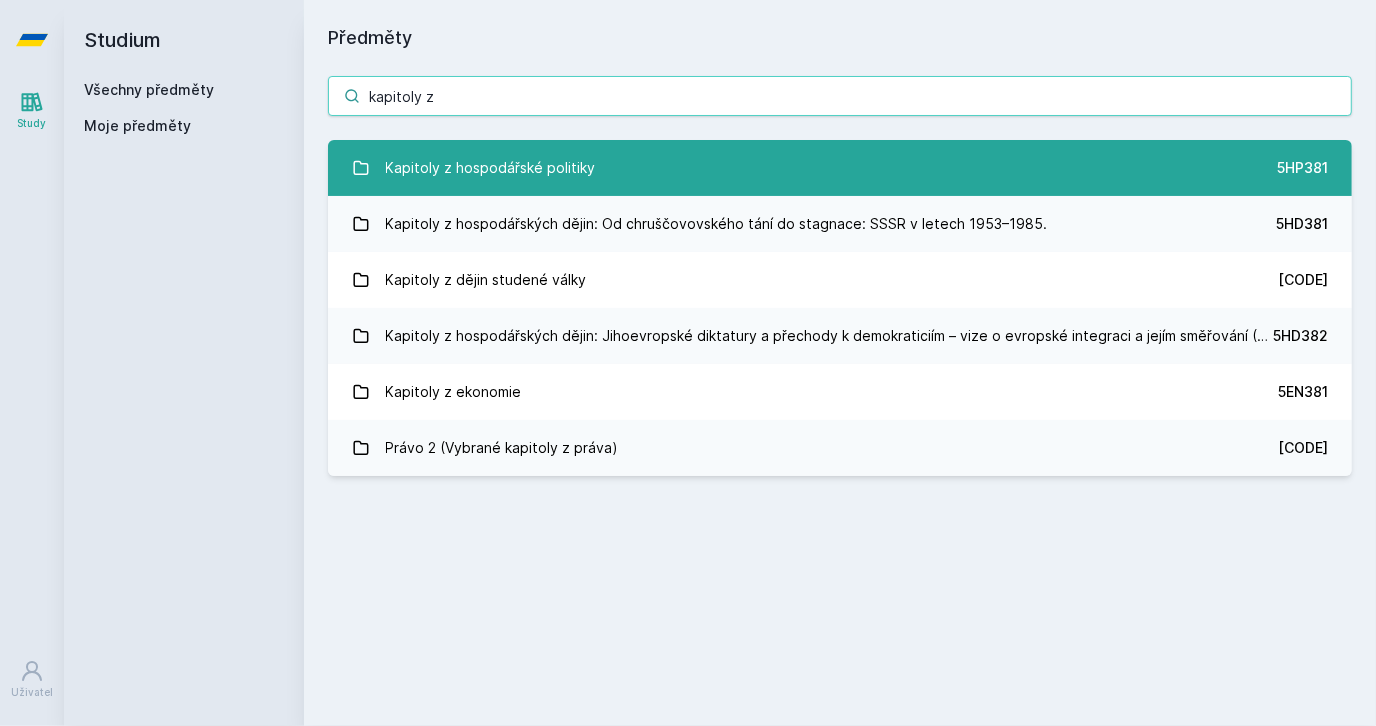 type on "kapitoly z" 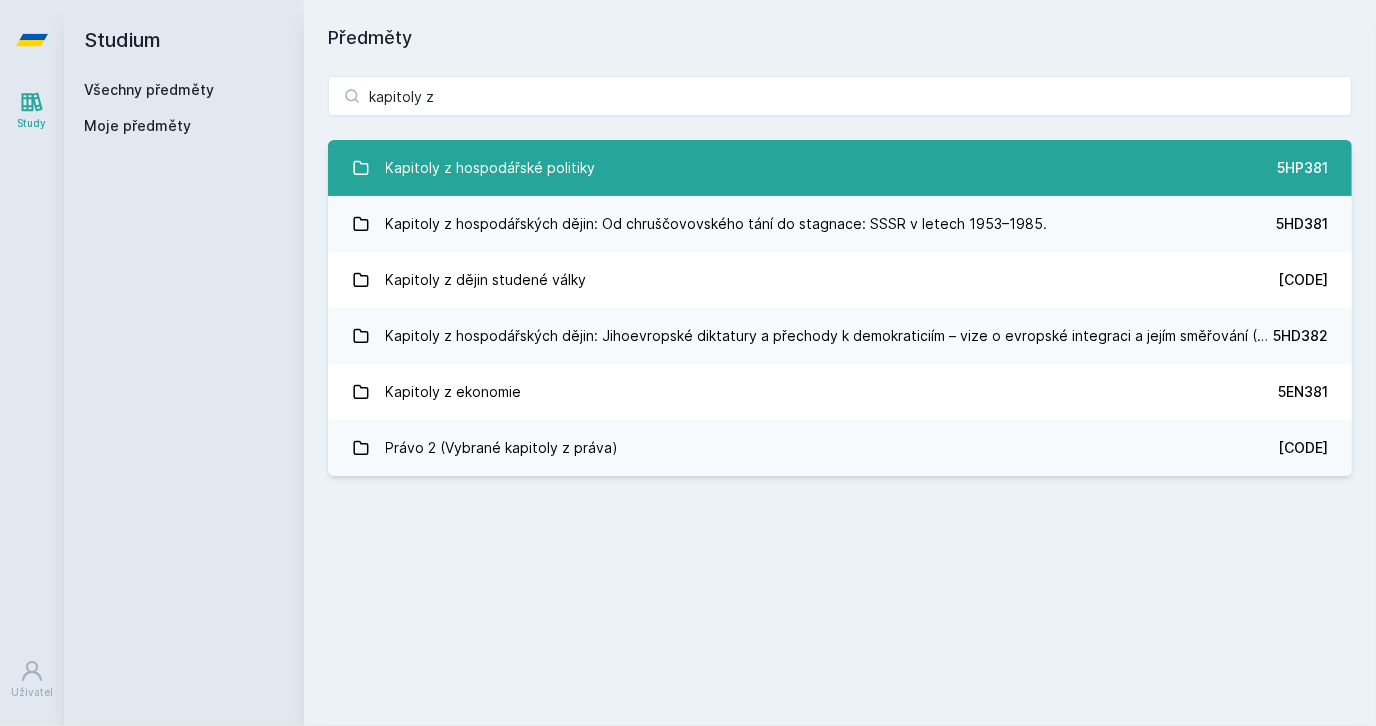 click on "Kapitoly z hospodářské politiky" at bounding box center [491, 168] 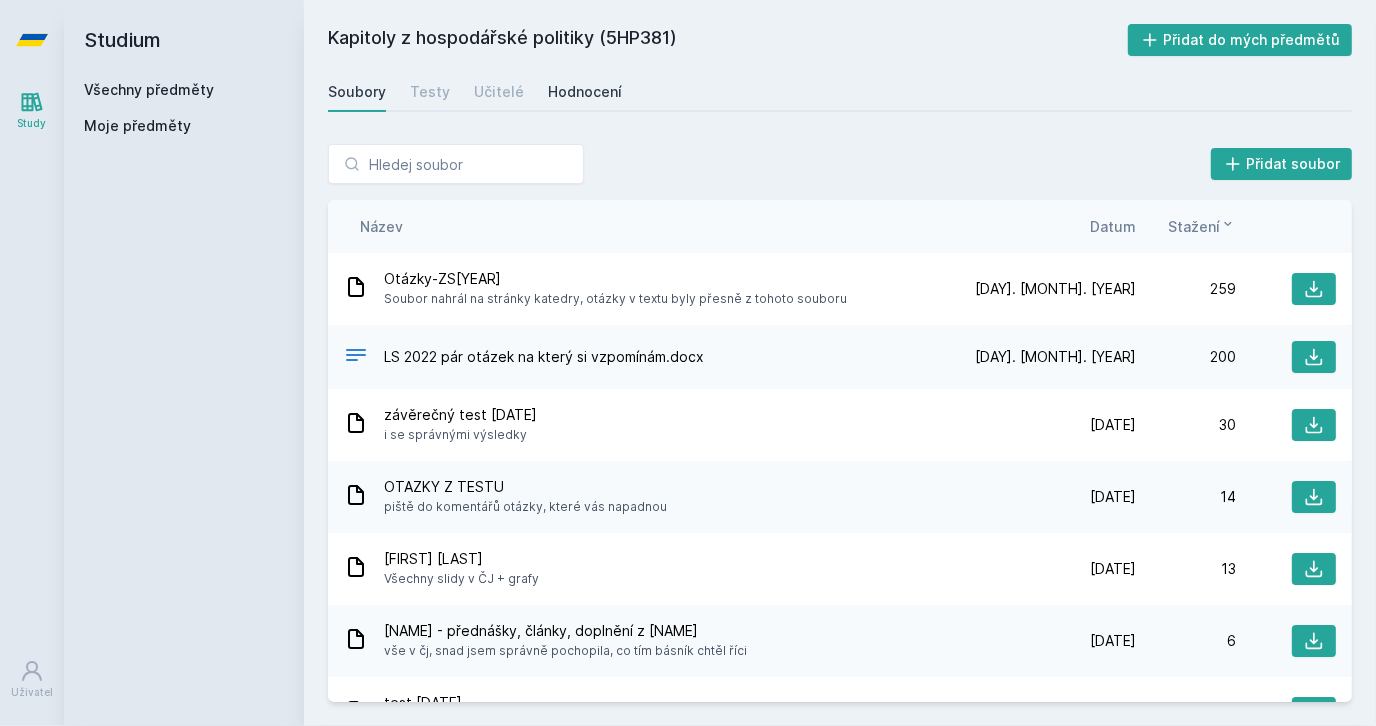 click on "Hodnocení" at bounding box center [585, 92] 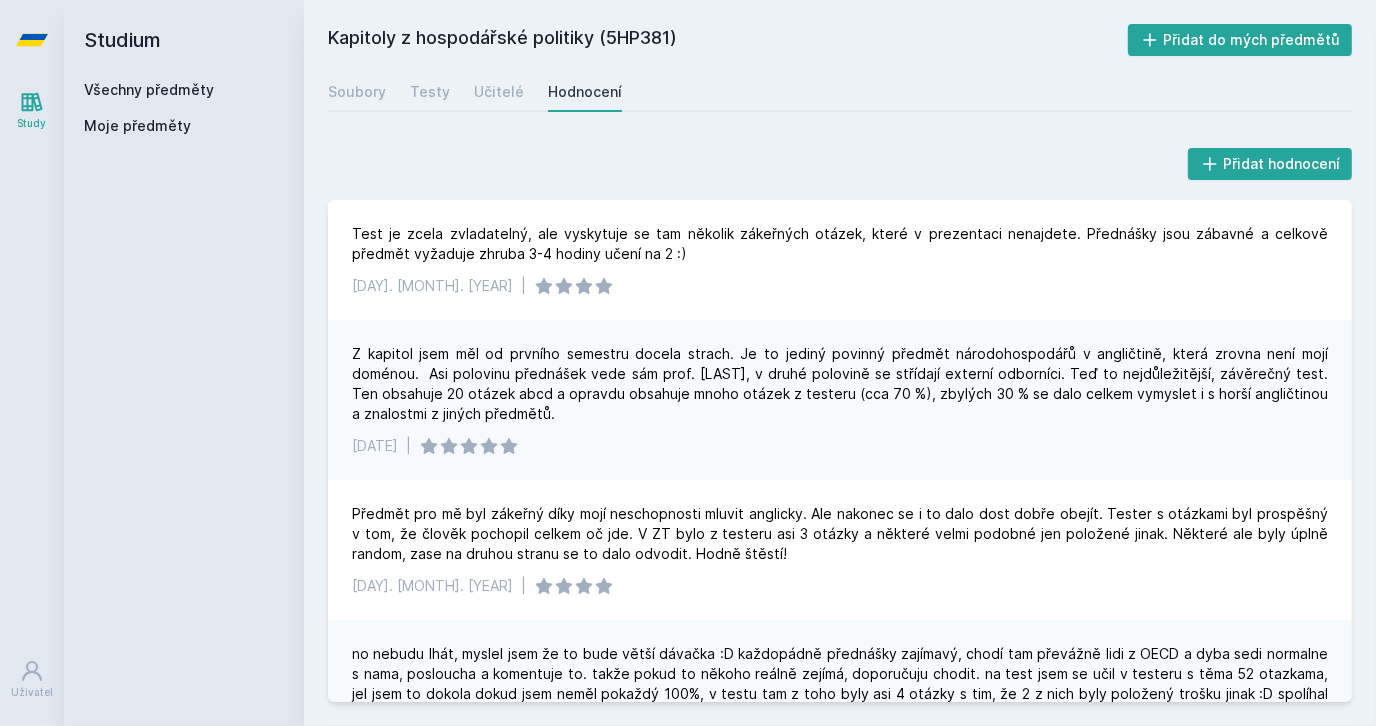 click on "Všechny předměty   Moje předměty" at bounding box center (184, 112) 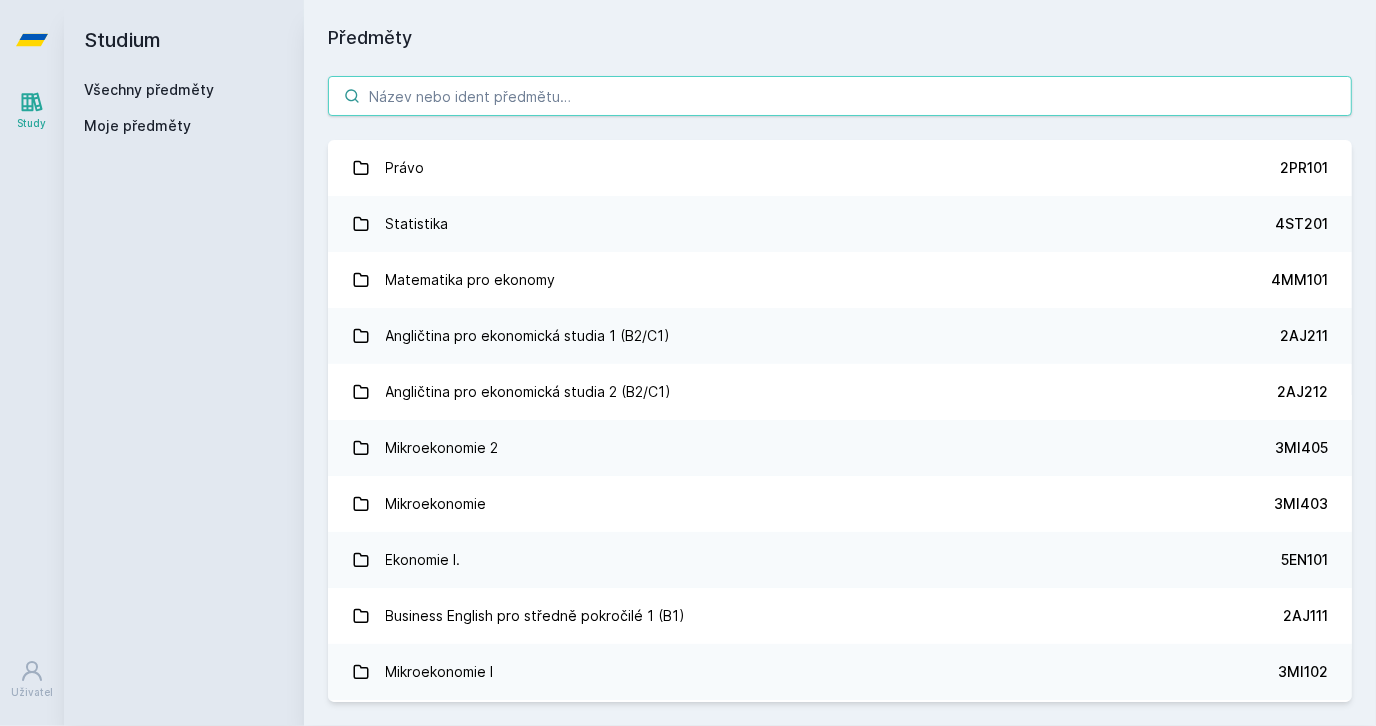 click at bounding box center (840, 96) 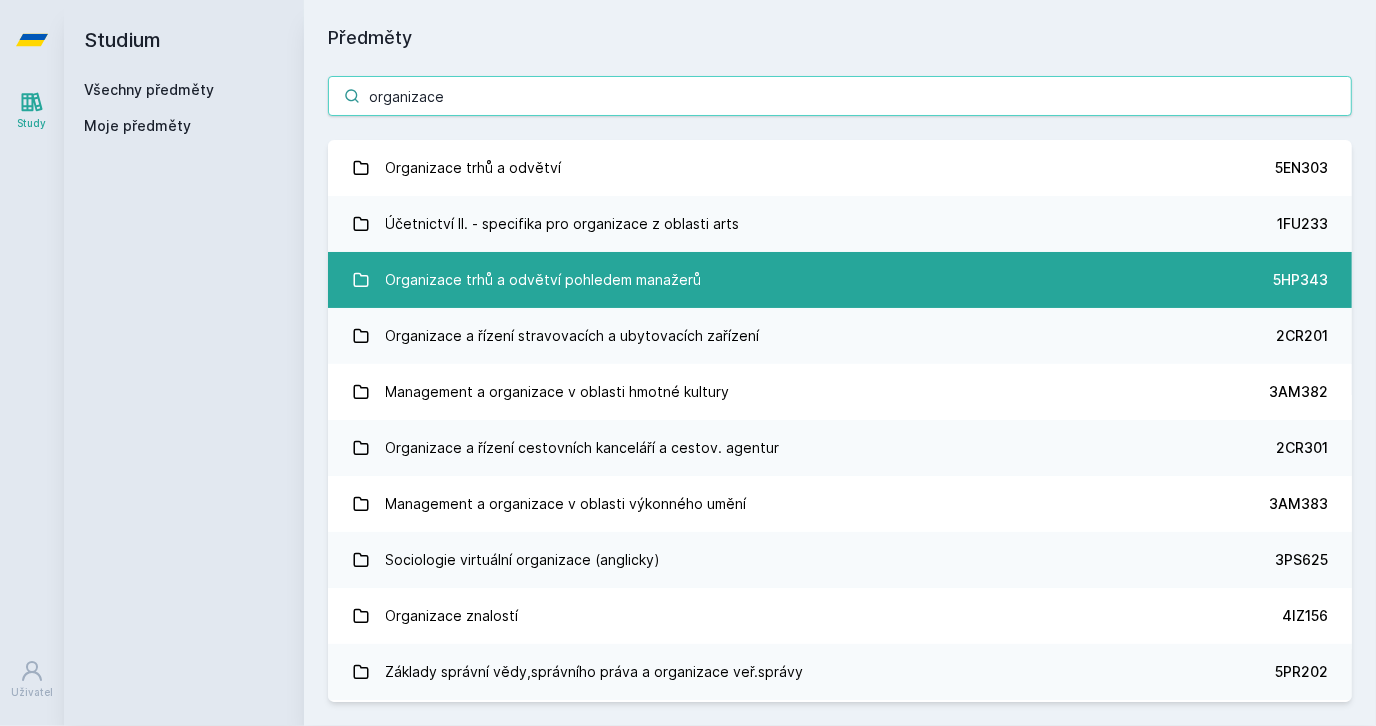 type on "organizace" 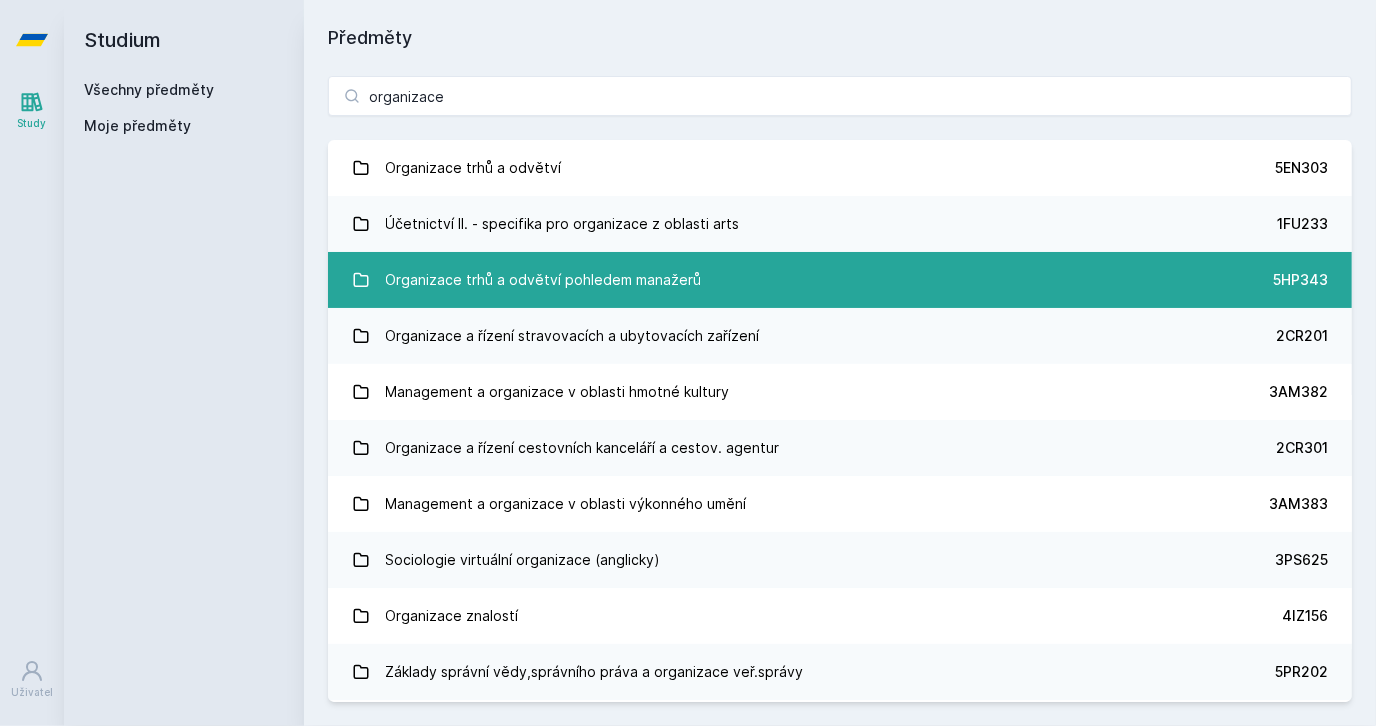 click on "Organizace trhů a odvětví pohledem manažerů" at bounding box center (544, 280) 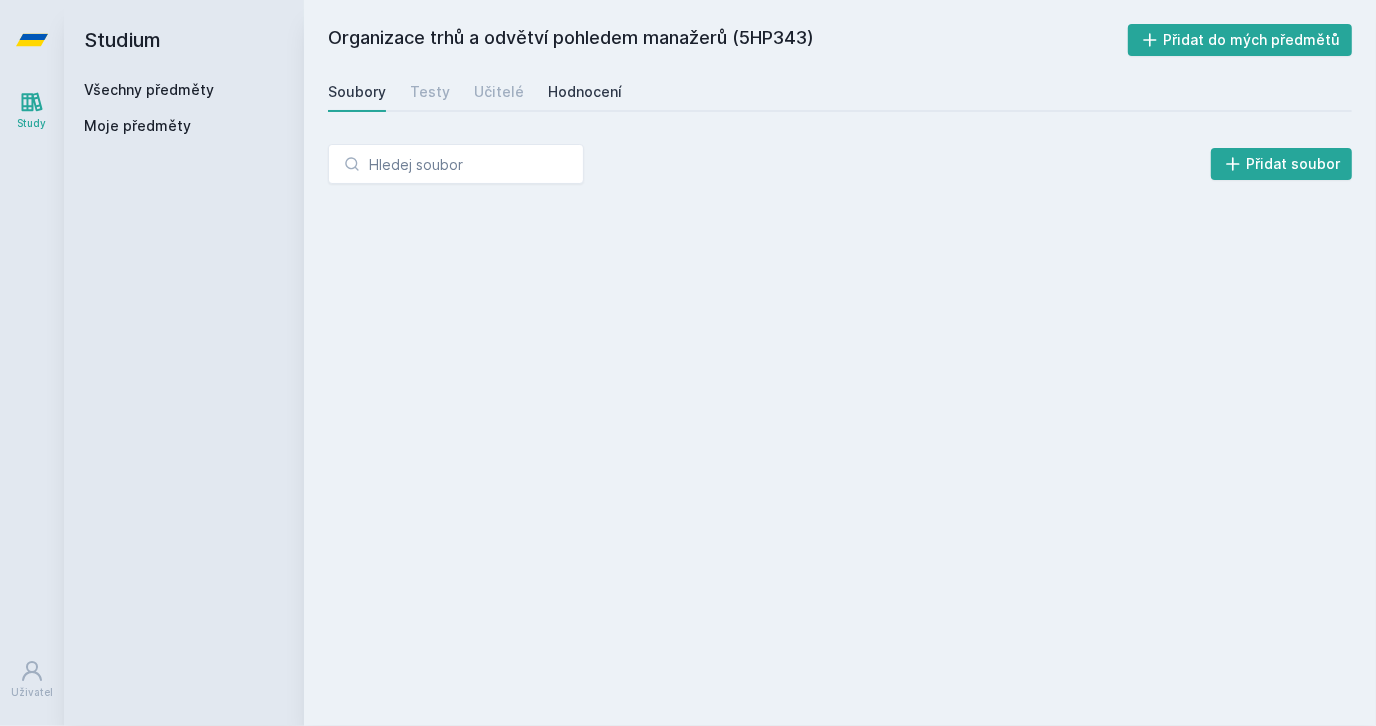 click on "Hodnocení" at bounding box center [585, 92] 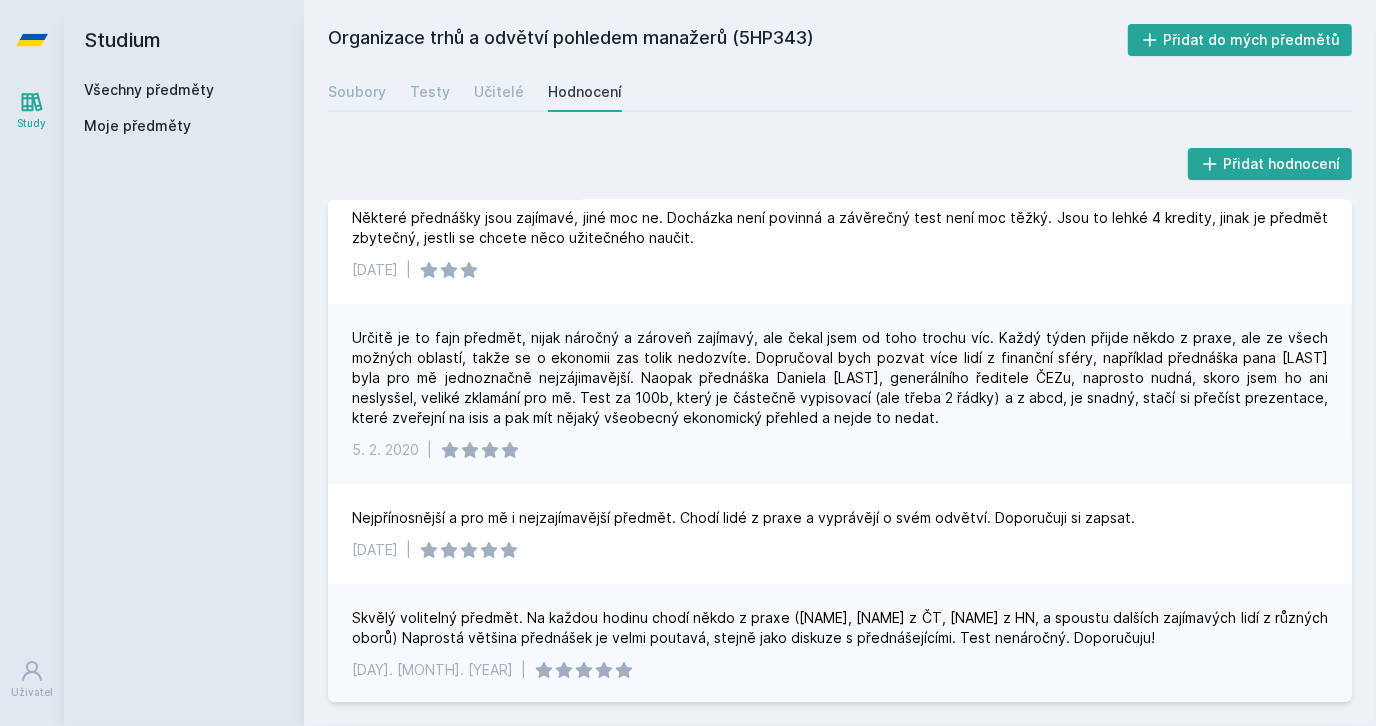 scroll, scrollTop: 0, scrollLeft: 0, axis: both 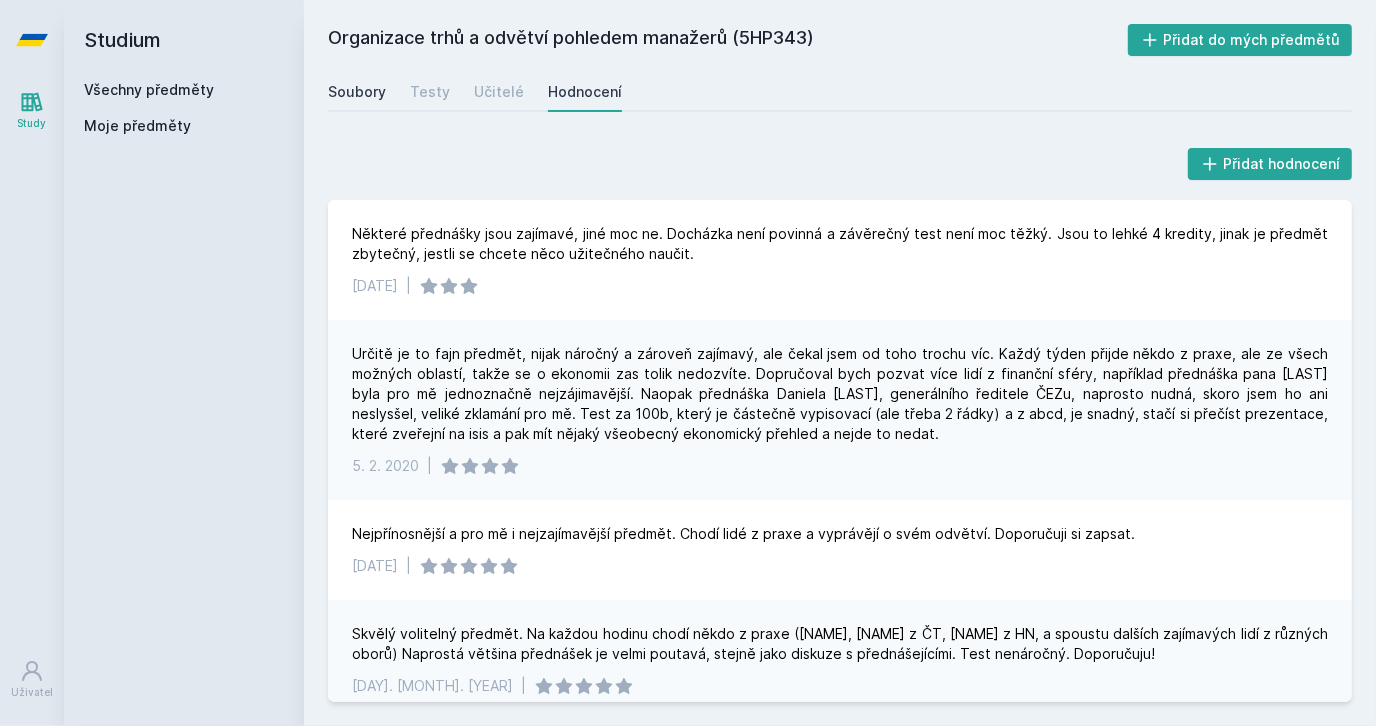 click on "Soubory" at bounding box center [357, 92] 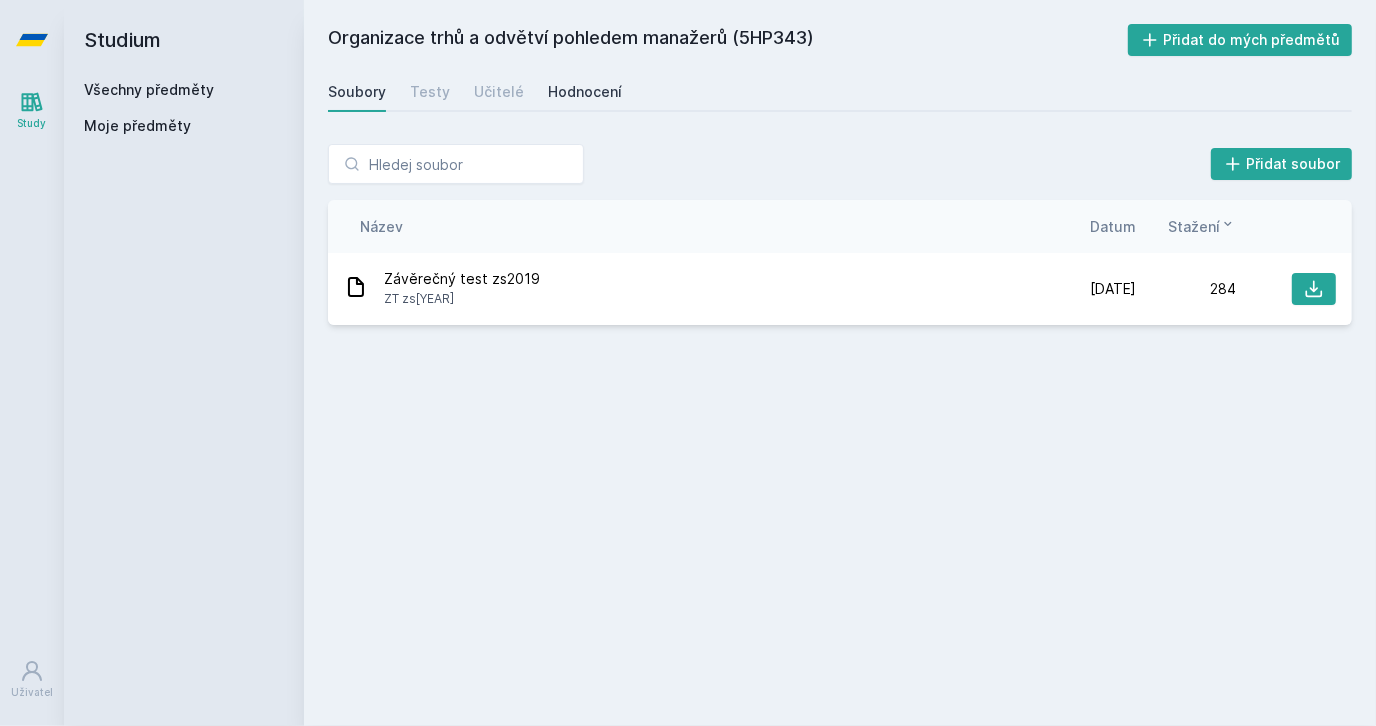 click on "Hodnocení" at bounding box center [585, 92] 